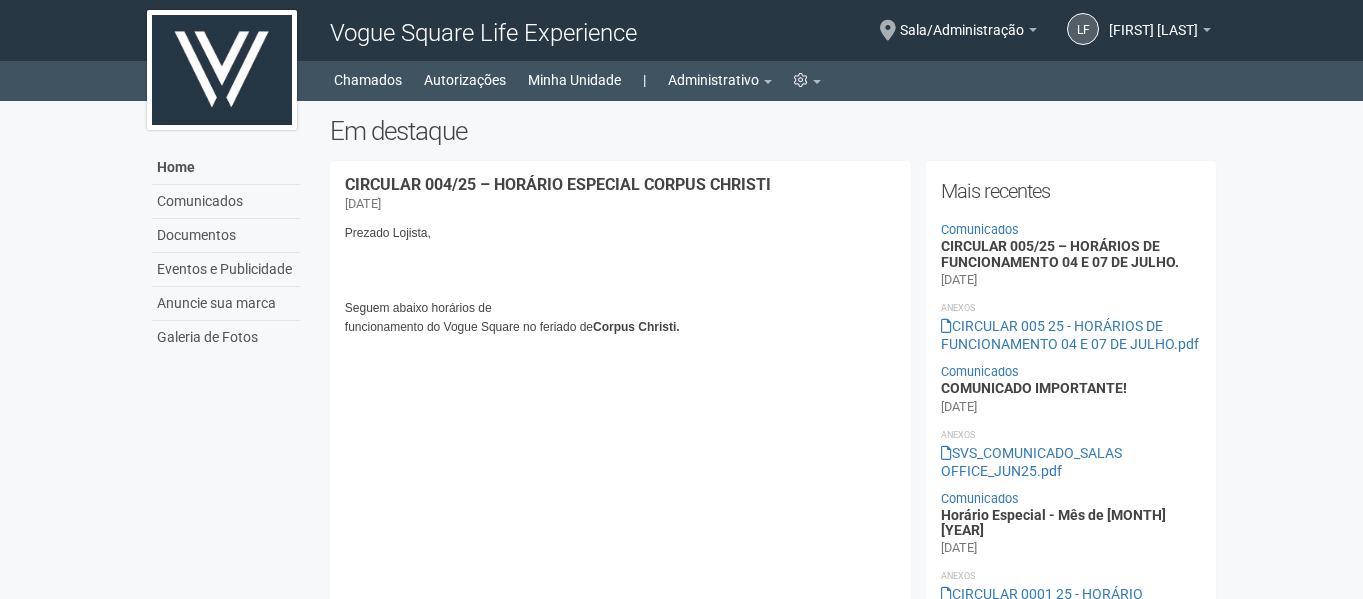 scroll, scrollTop: 0, scrollLeft: 0, axis: both 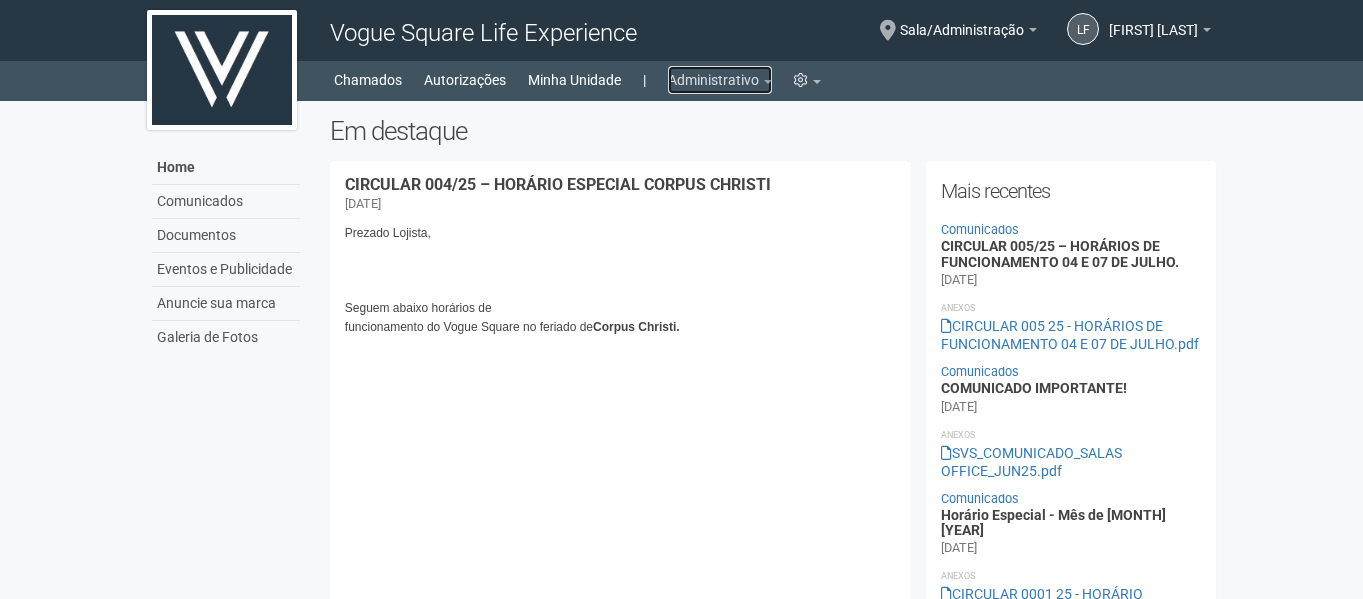 click on "Administrativo" at bounding box center [720, 80] 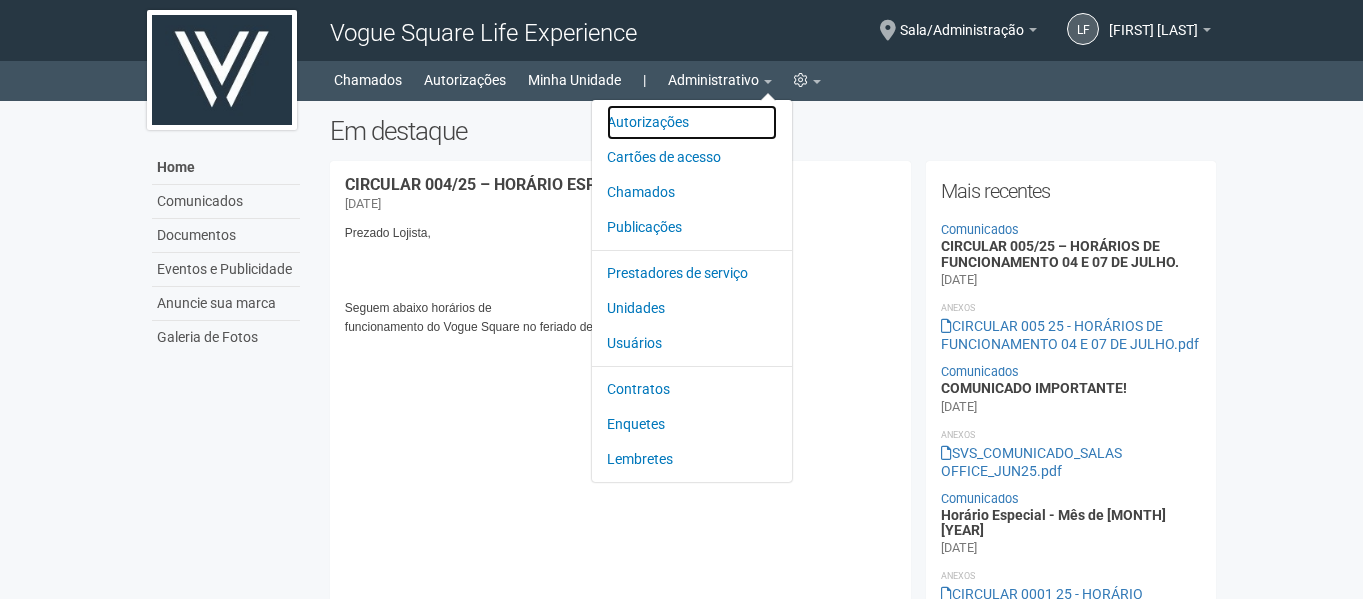 click on "Autorizações" at bounding box center [692, 122] 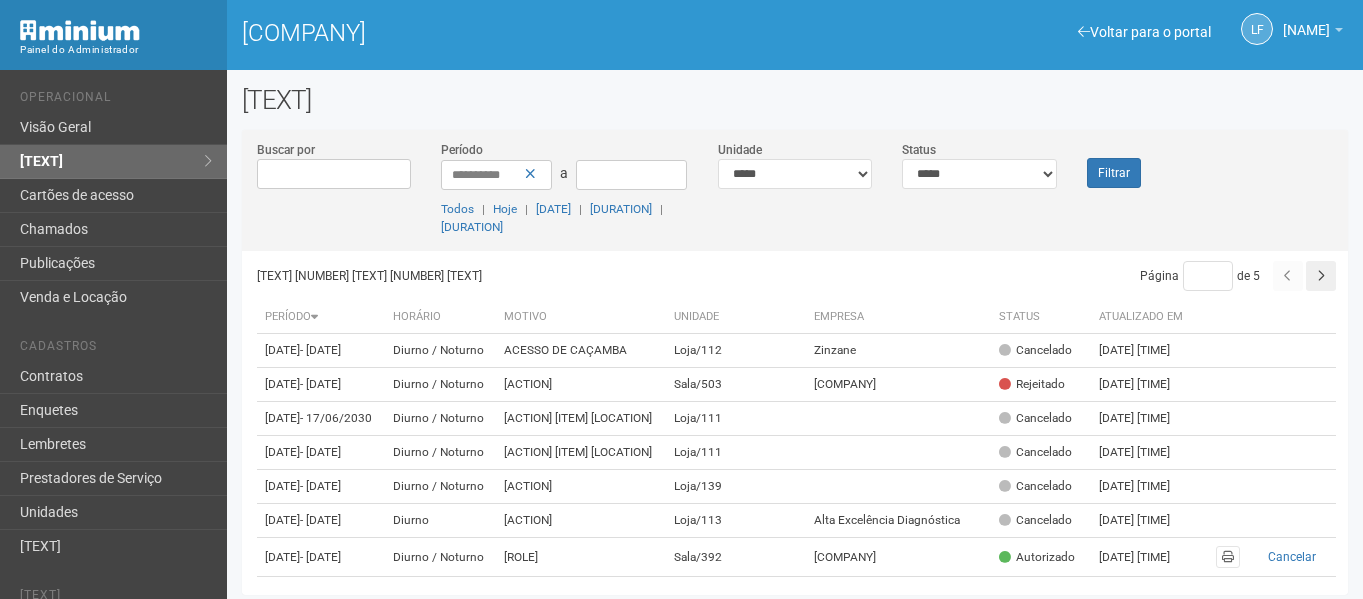 scroll, scrollTop: 0, scrollLeft: 0, axis: both 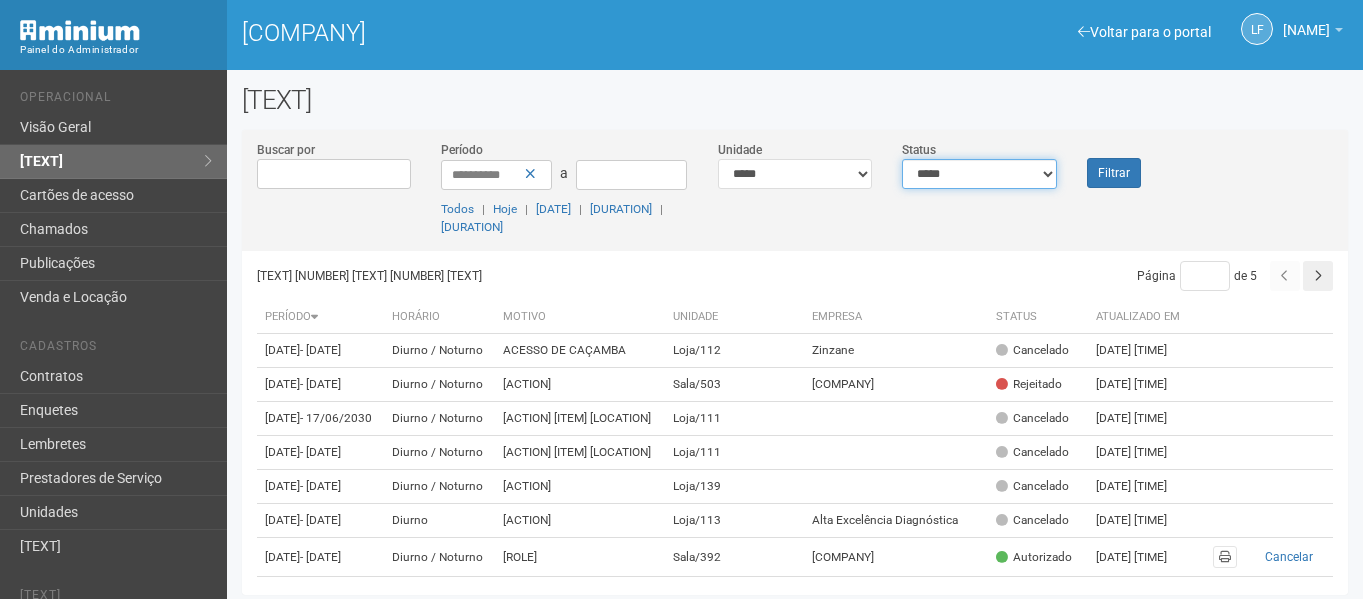 click on "**********" at bounding box center (979, 174) 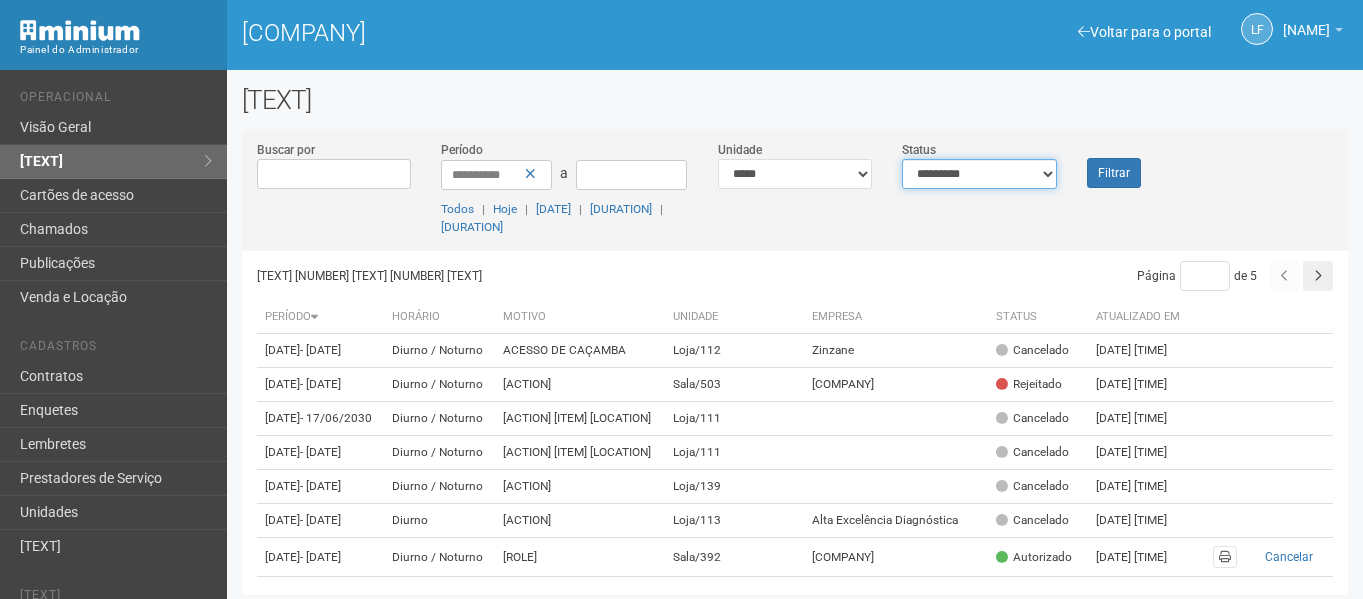 click on "**********" at bounding box center (979, 174) 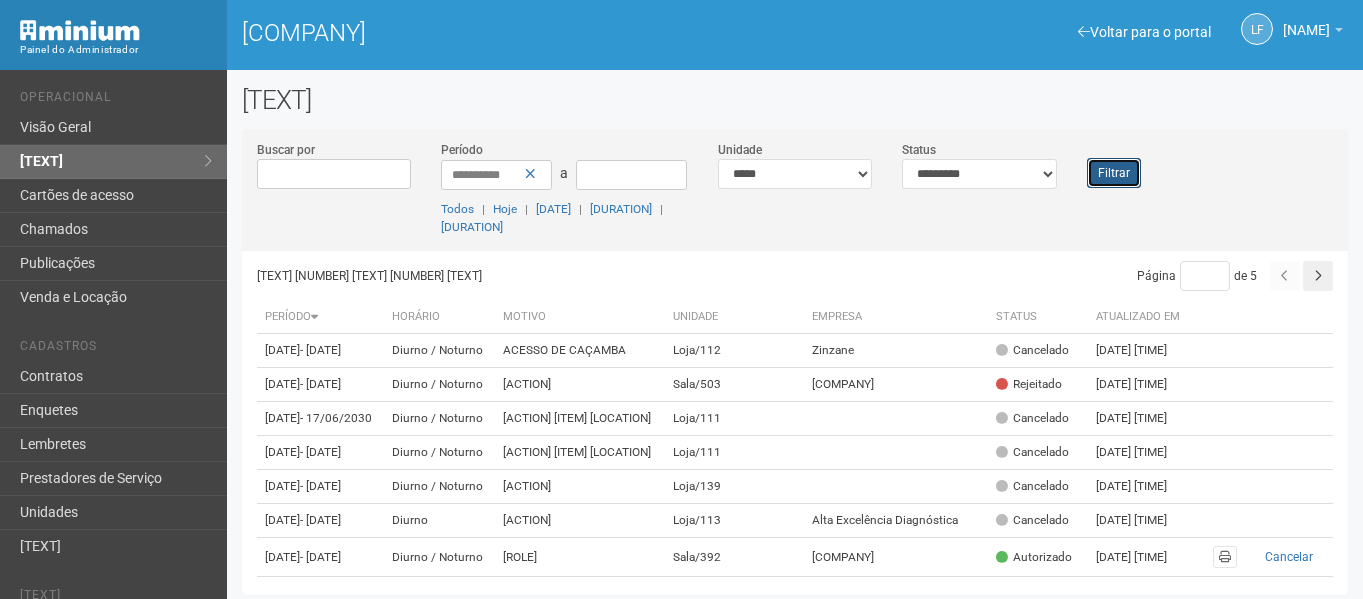 click on "Filtrar" at bounding box center [1114, 173] 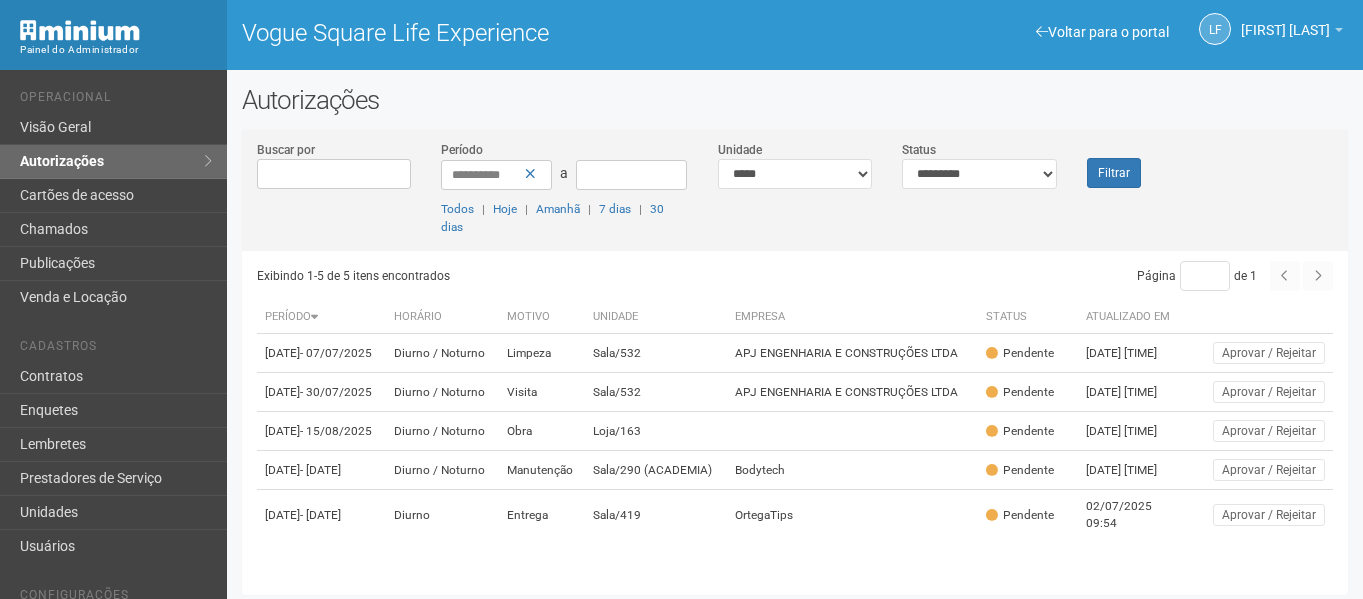 scroll, scrollTop: 0, scrollLeft: 0, axis: both 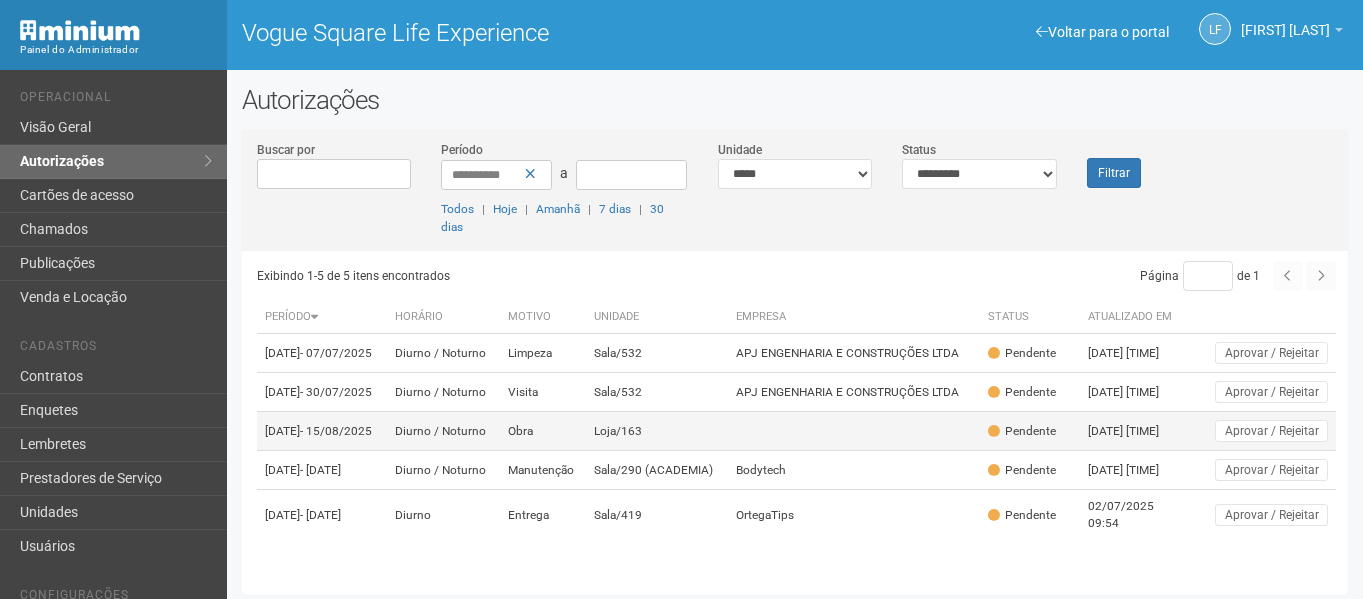 click on "Loja/163" at bounding box center (771, 343) 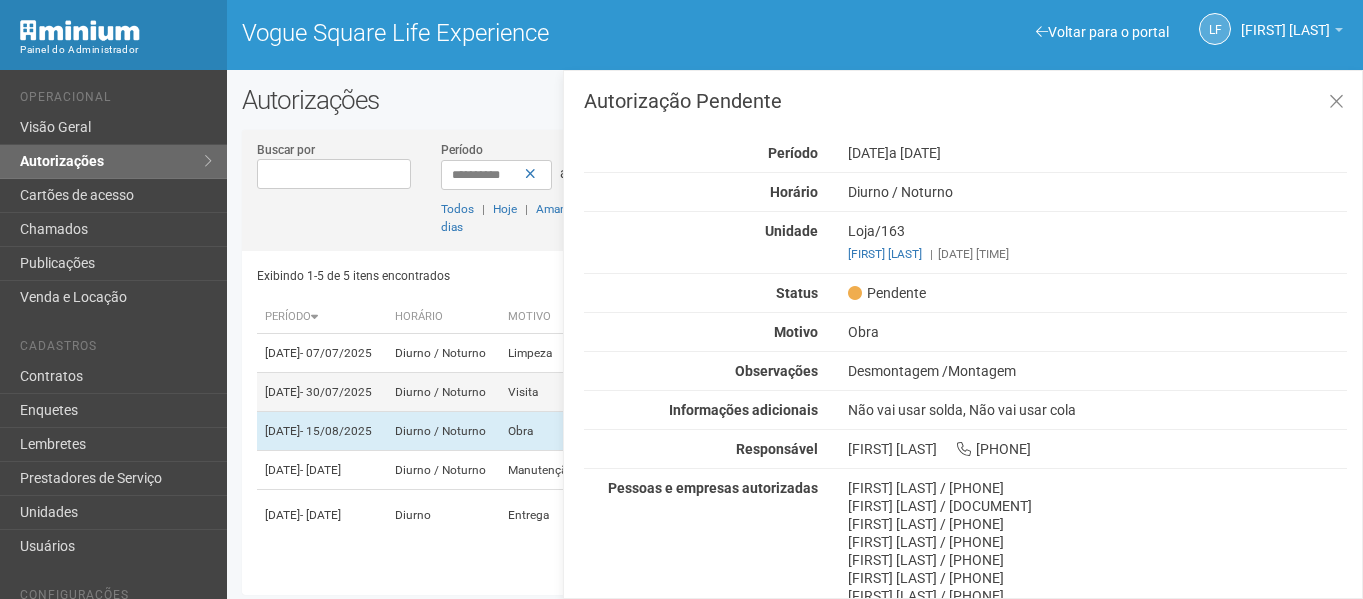 click on "Diurno / Noturno" at bounding box center (517, 343) 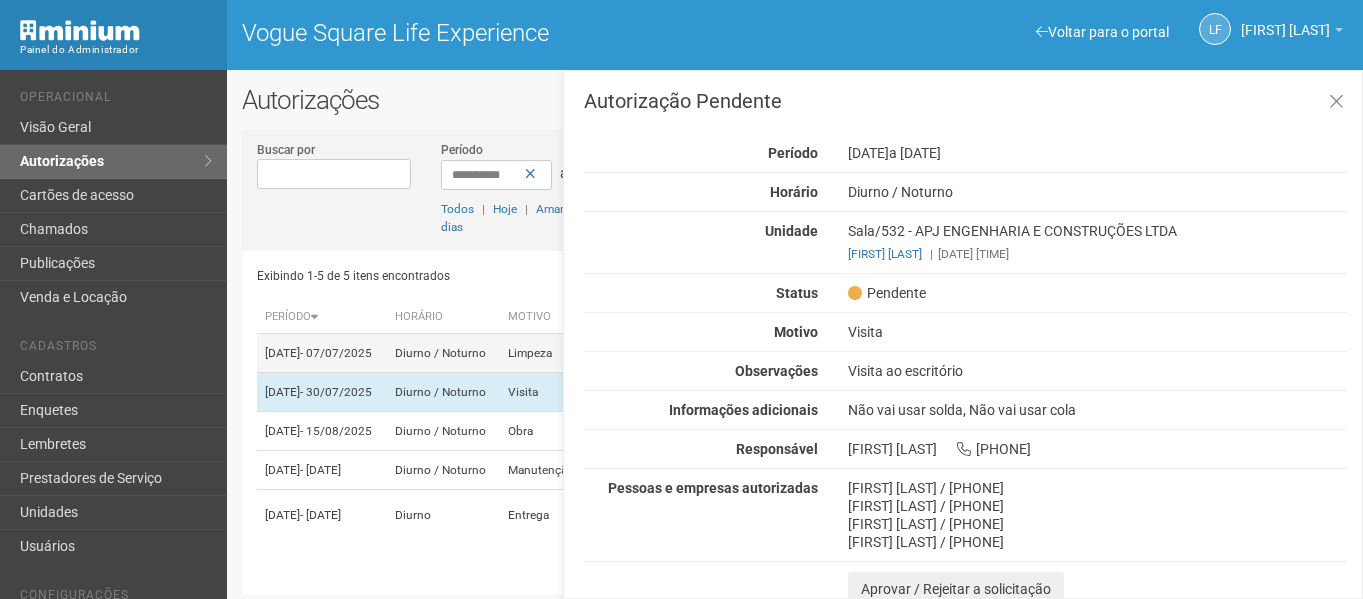 click on "Diurno / Noturno" at bounding box center (517, 343) 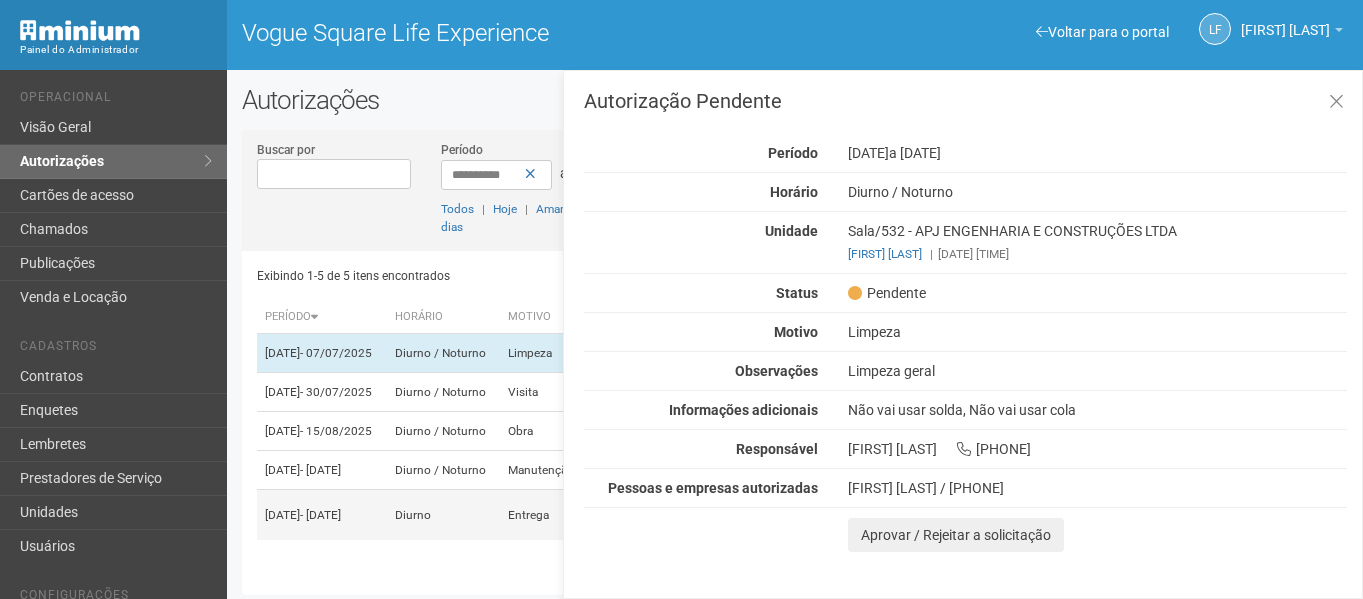 click on "Diurno" at bounding box center (517, 343) 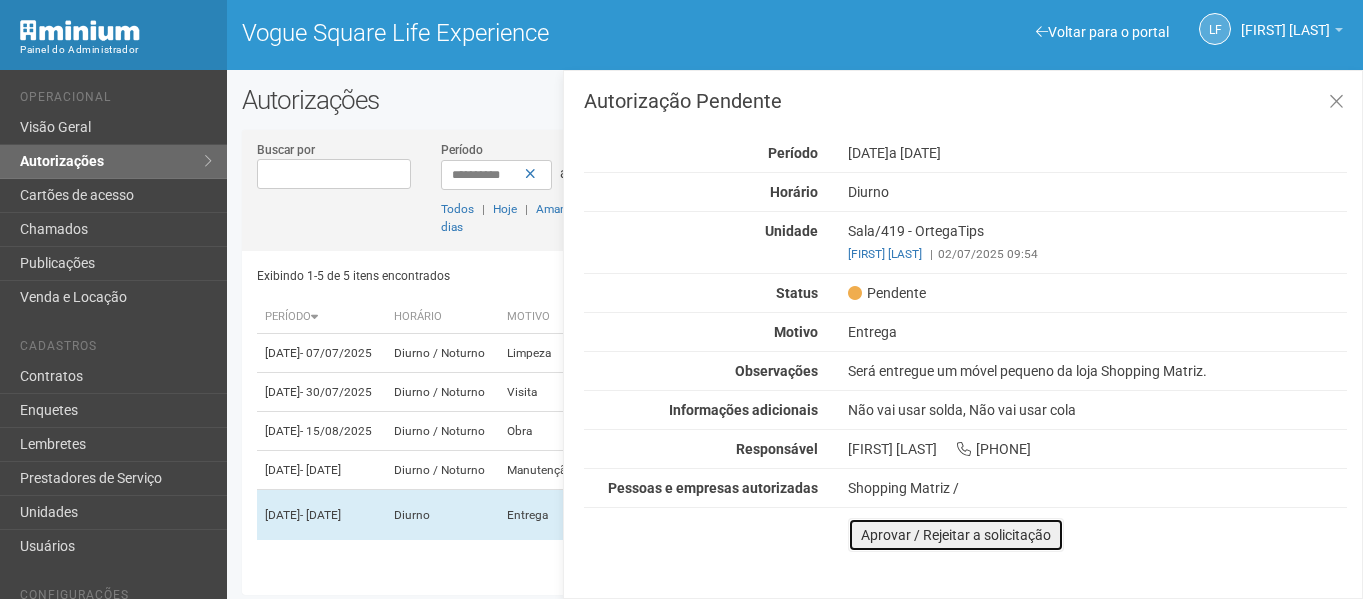 click on "Aprovar / Rejeitar a solicitação" at bounding box center [956, 535] 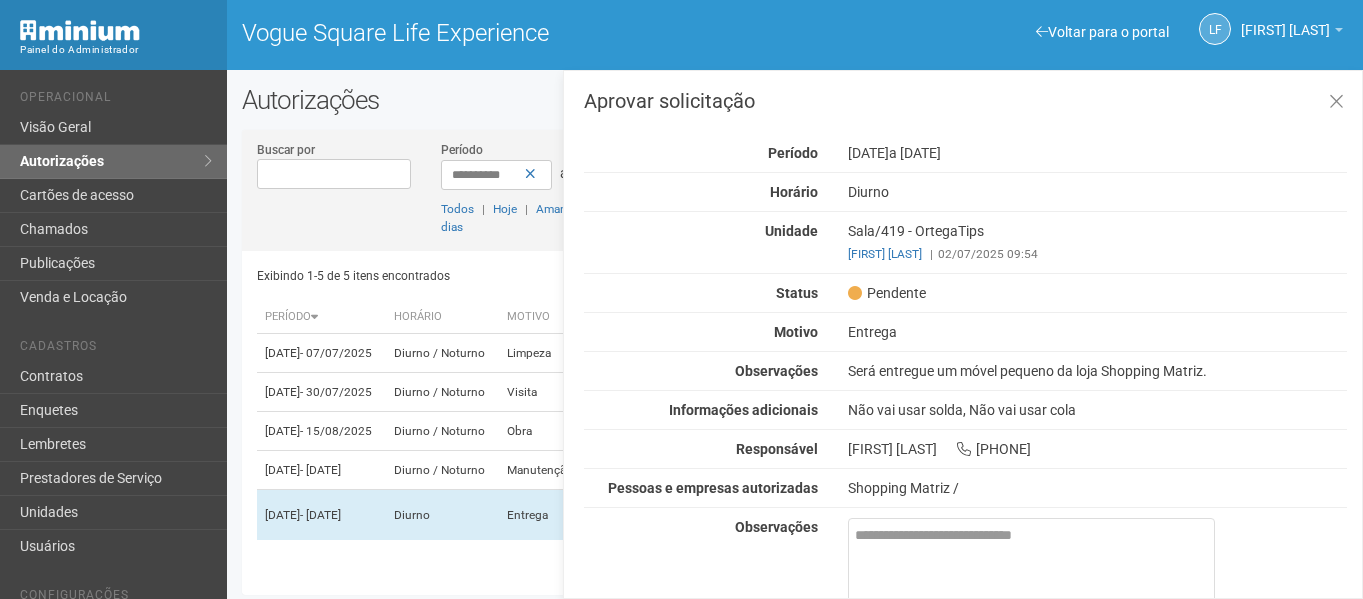 scroll, scrollTop: 97, scrollLeft: 0, axis: vertical 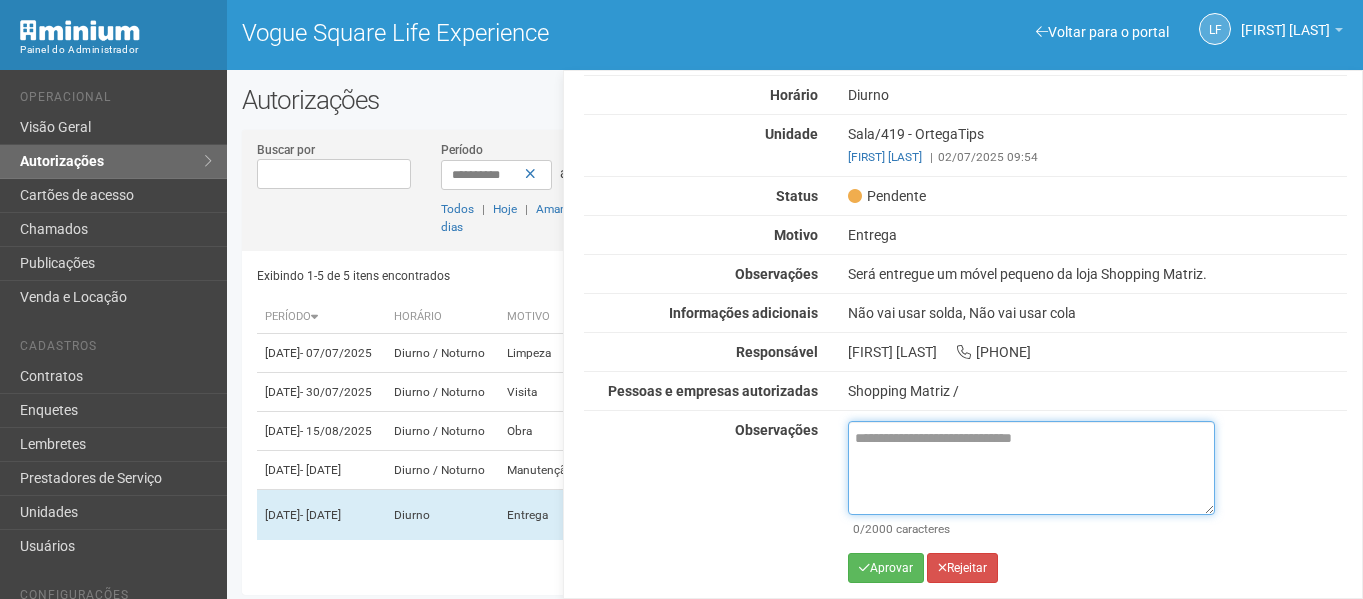 click at bounding box center [1031, 468] 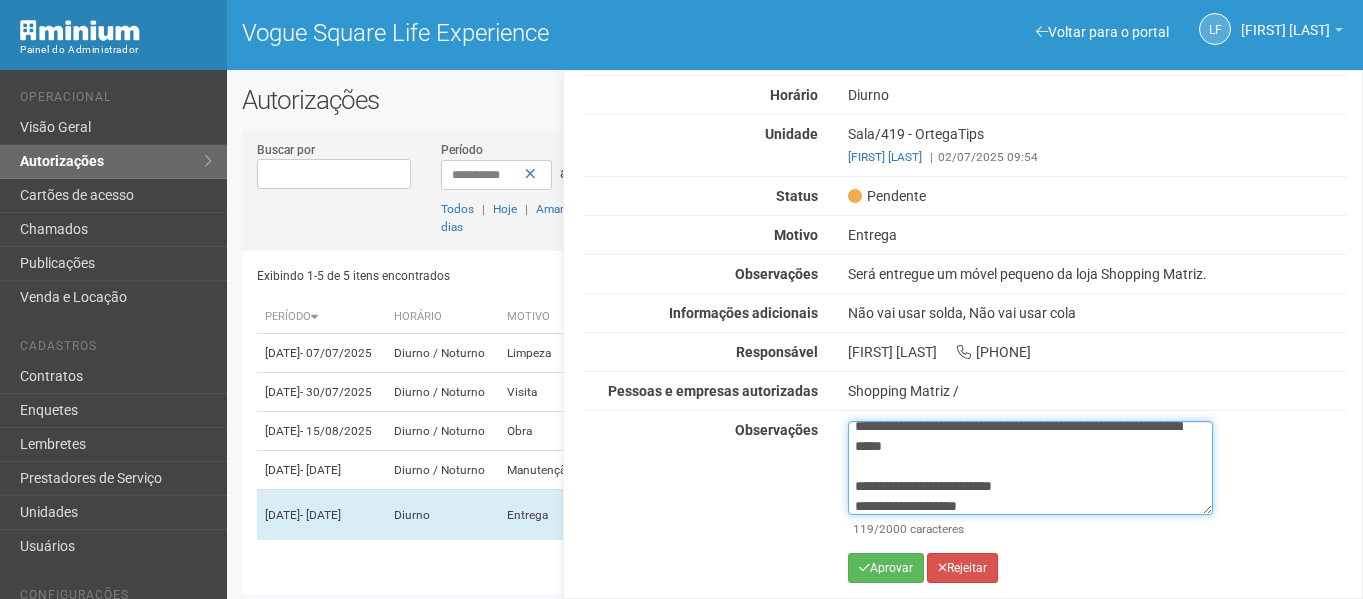 scroll, scrollTop: 32, scrollLeft: 0, axis: vertical 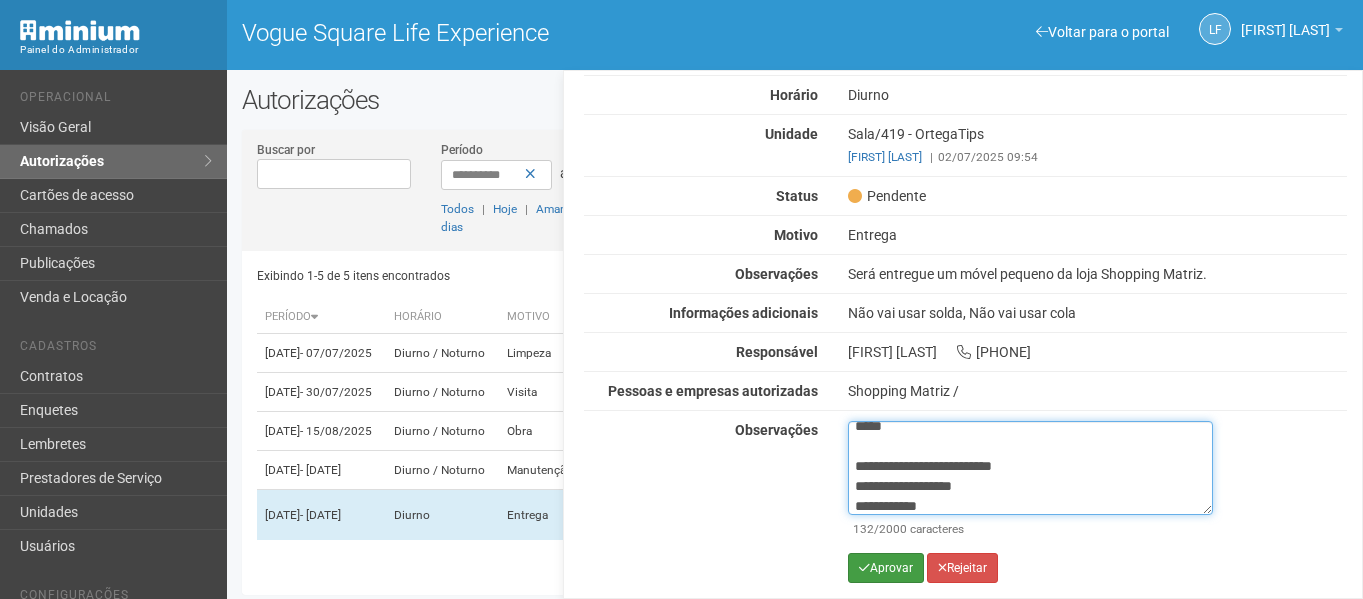 type on "**********" 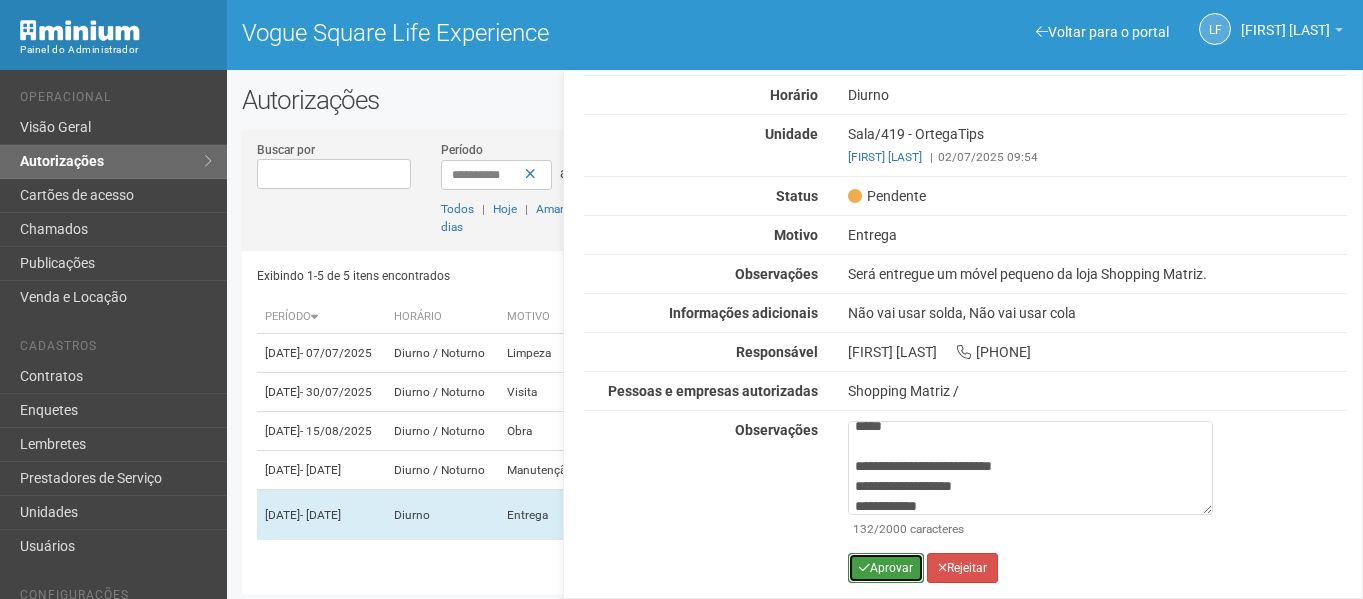 click on "Aprovar" at bounding box center (882, 568) 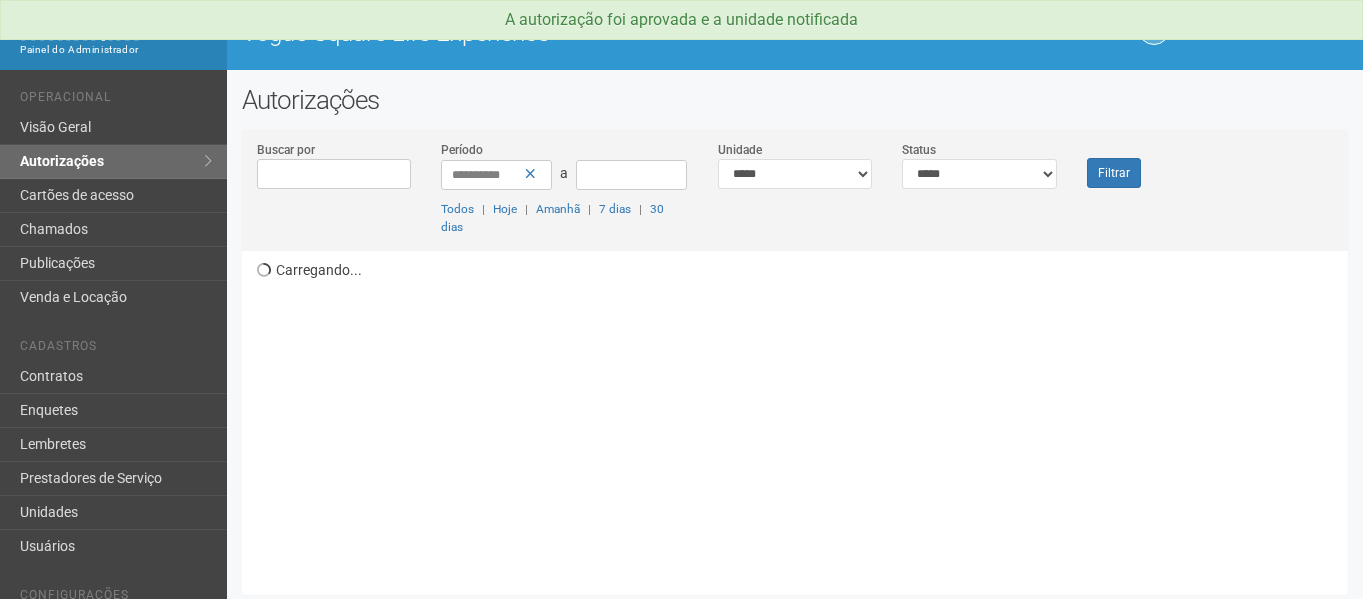 scroll, scrollTop: 0, scrollLeft: 0, axis: both 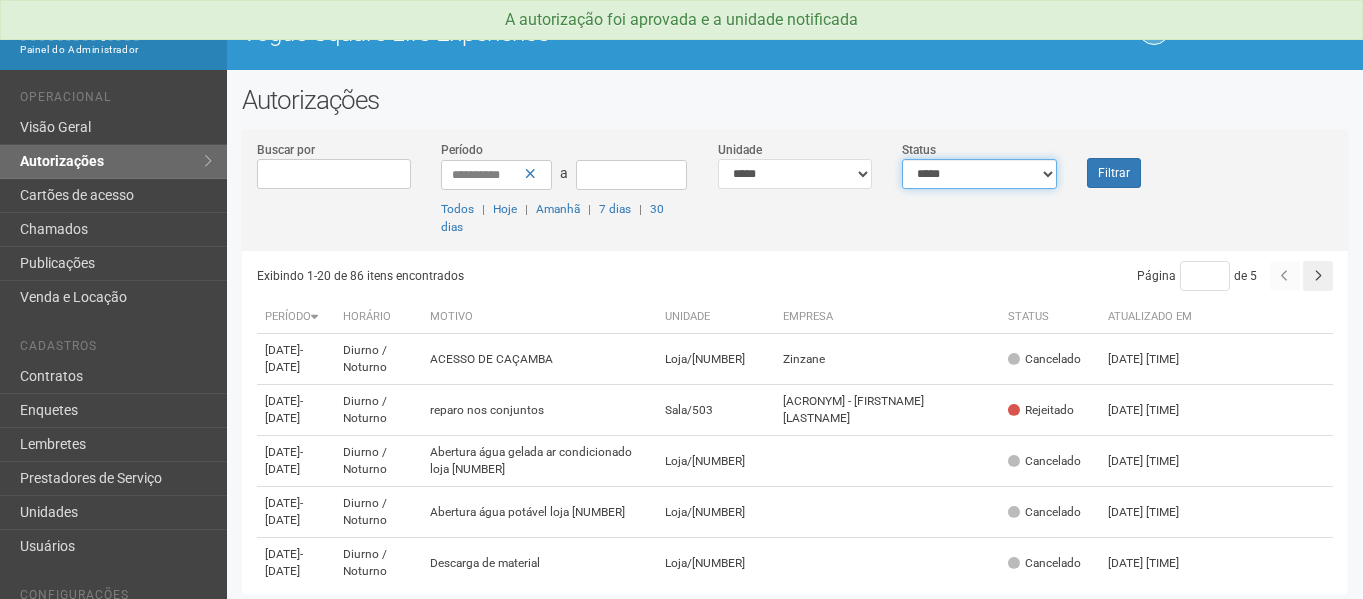 click on "**********" at bounding box center (979, 174) 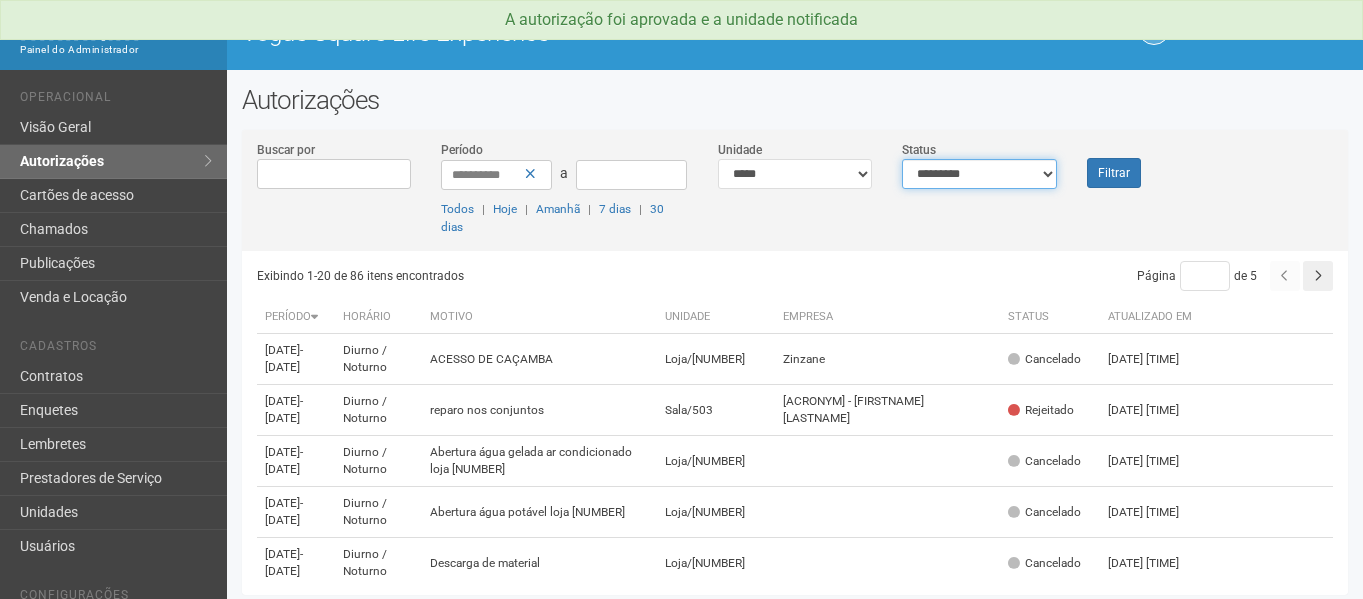 click on "**********" at bounding box center [979, 174] 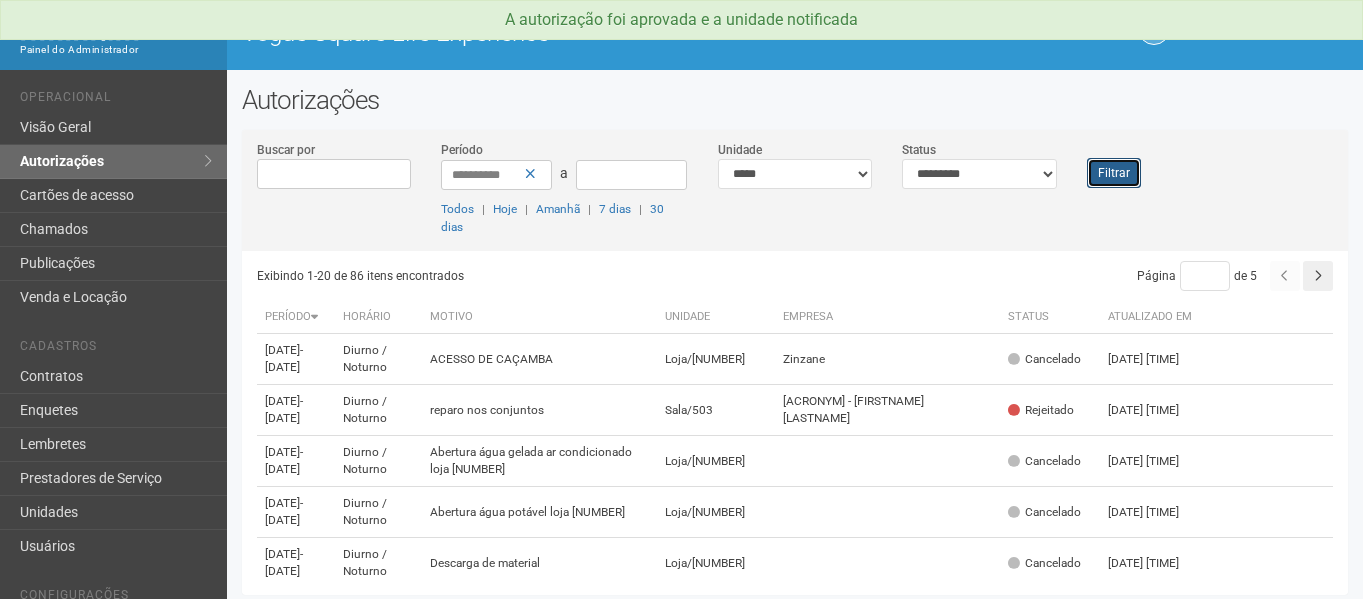 click on "Filtrar" at bounding box center (1114, 173) 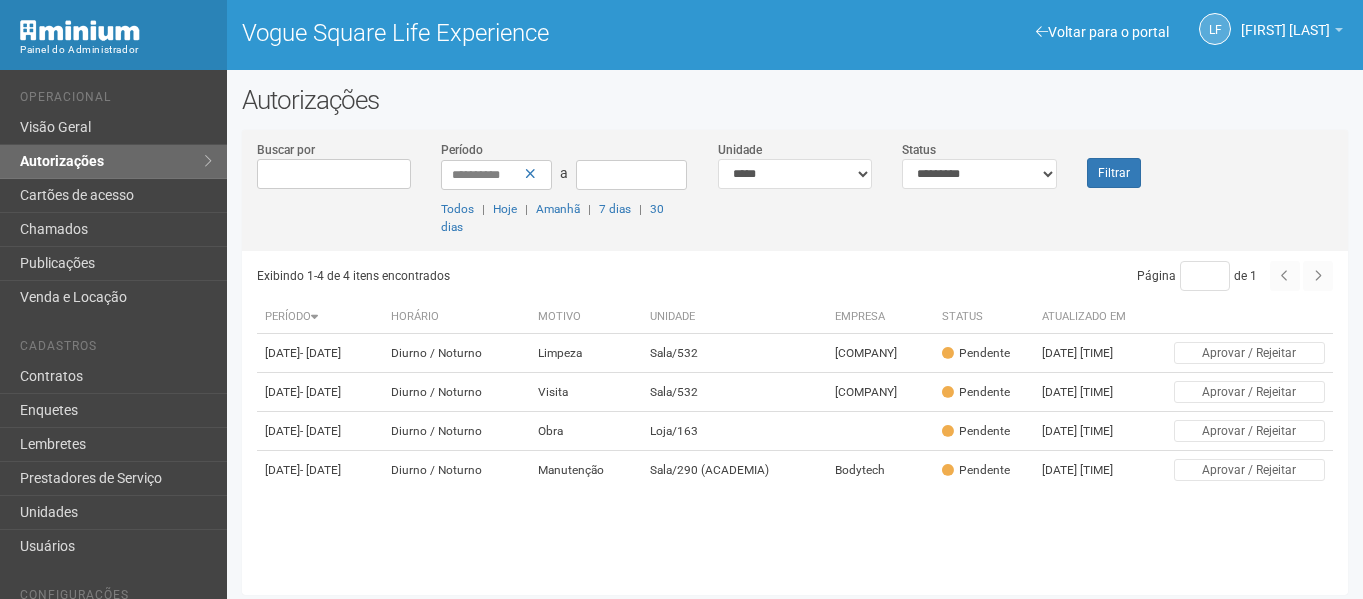 scroll, scrollTop: 0, scrollLeft: 0, axis: both 